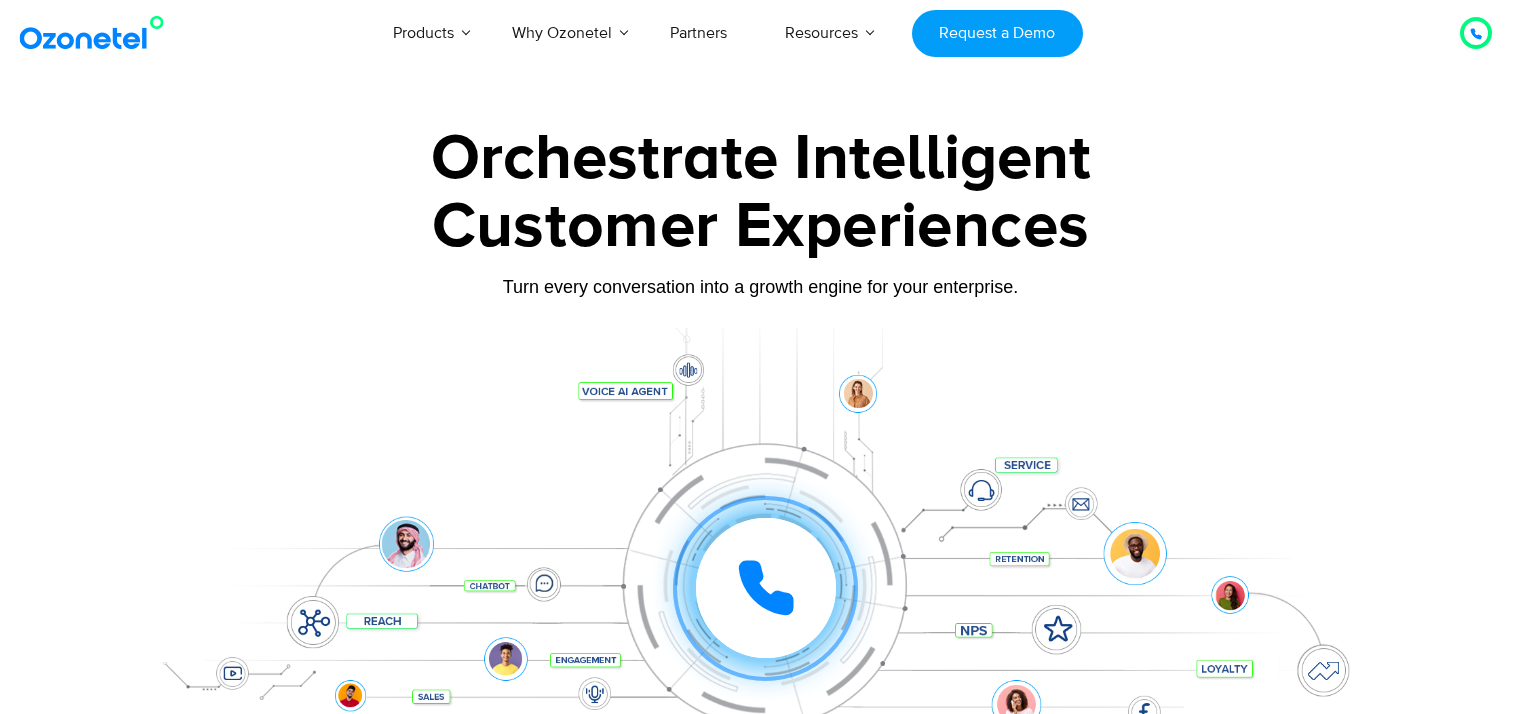 scroll, scrollTop: 0, scrollLeft: 0, axis: both 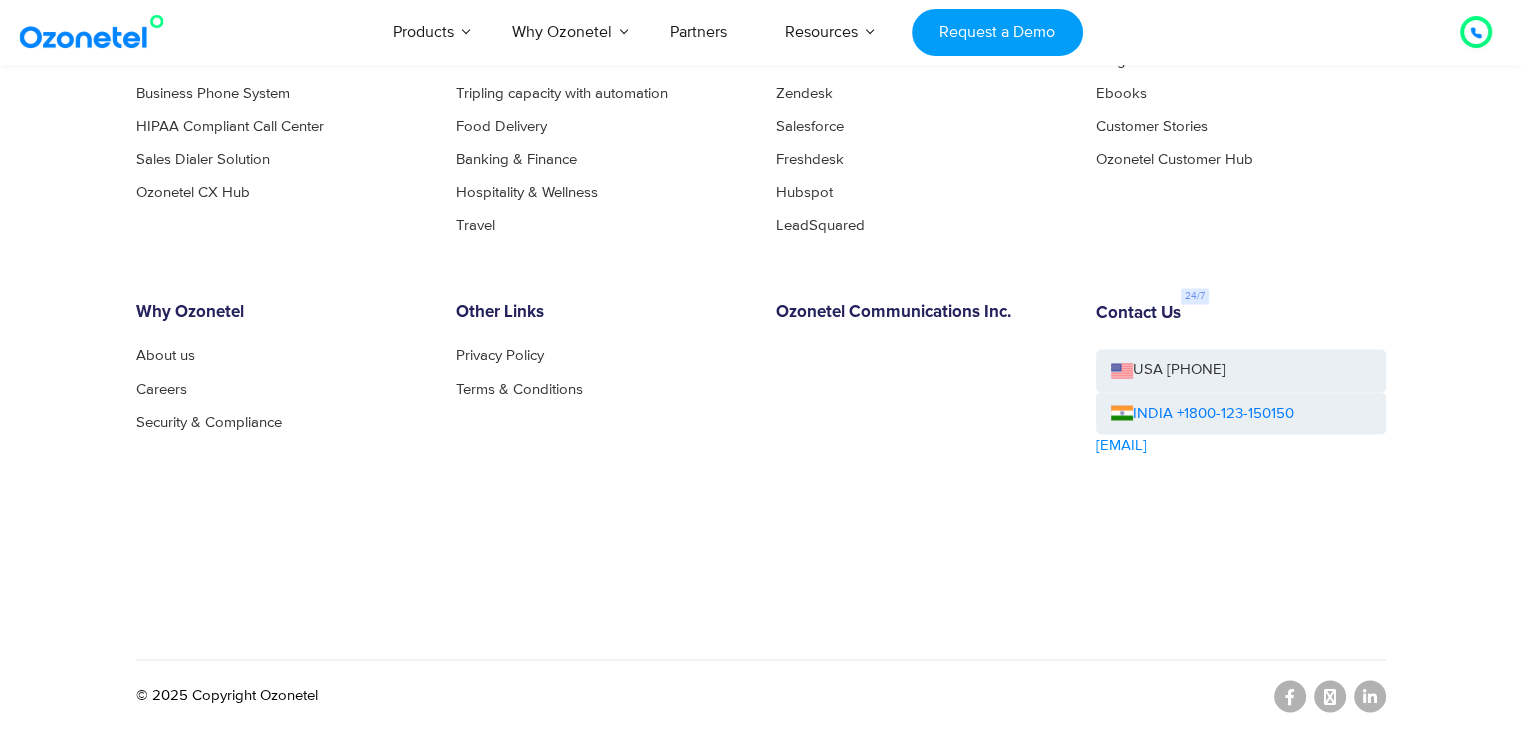 click on "INDIA +1800-123-150150" at bounding box center (1241, 413) 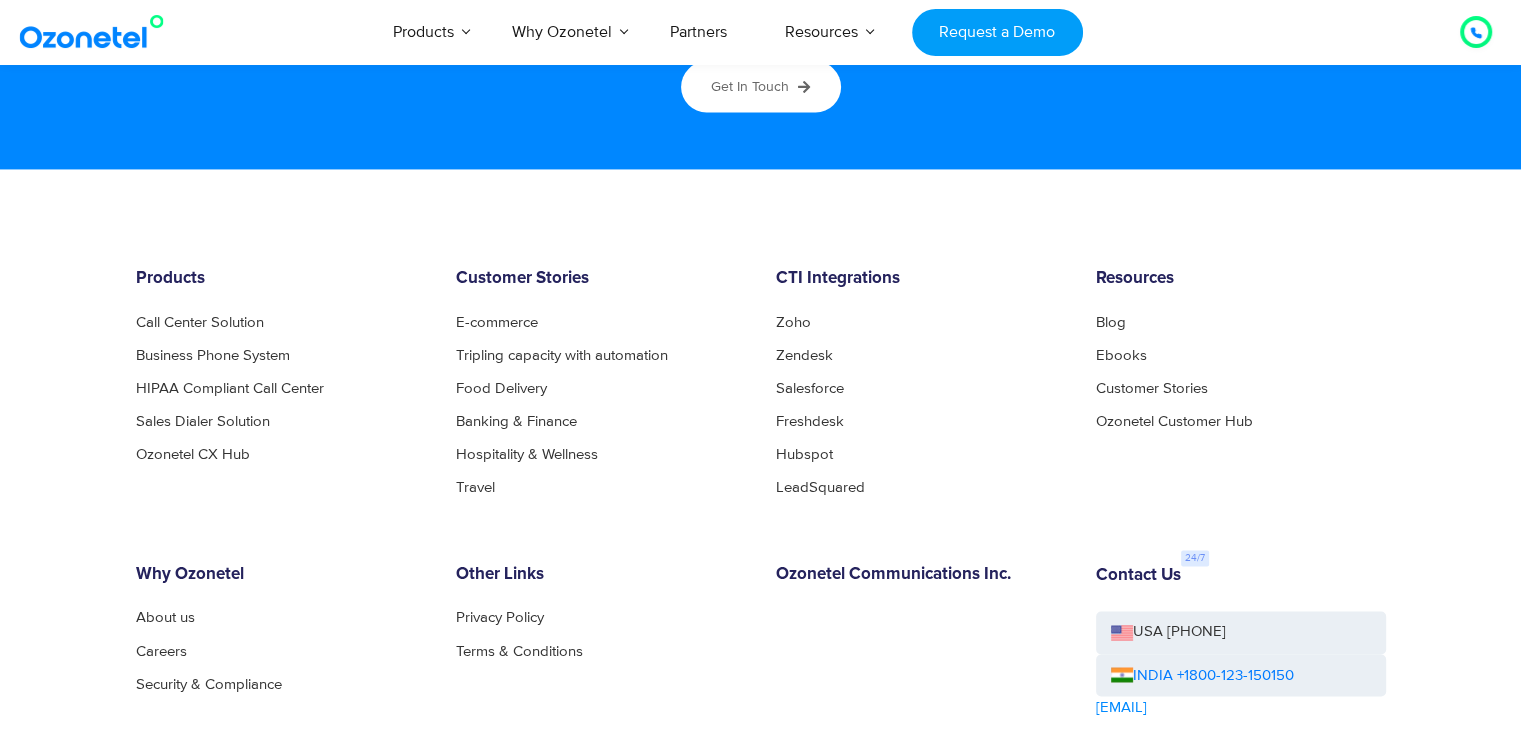 scroll, scrollTop: 9201, scrollLeft: 0, axis: vertical 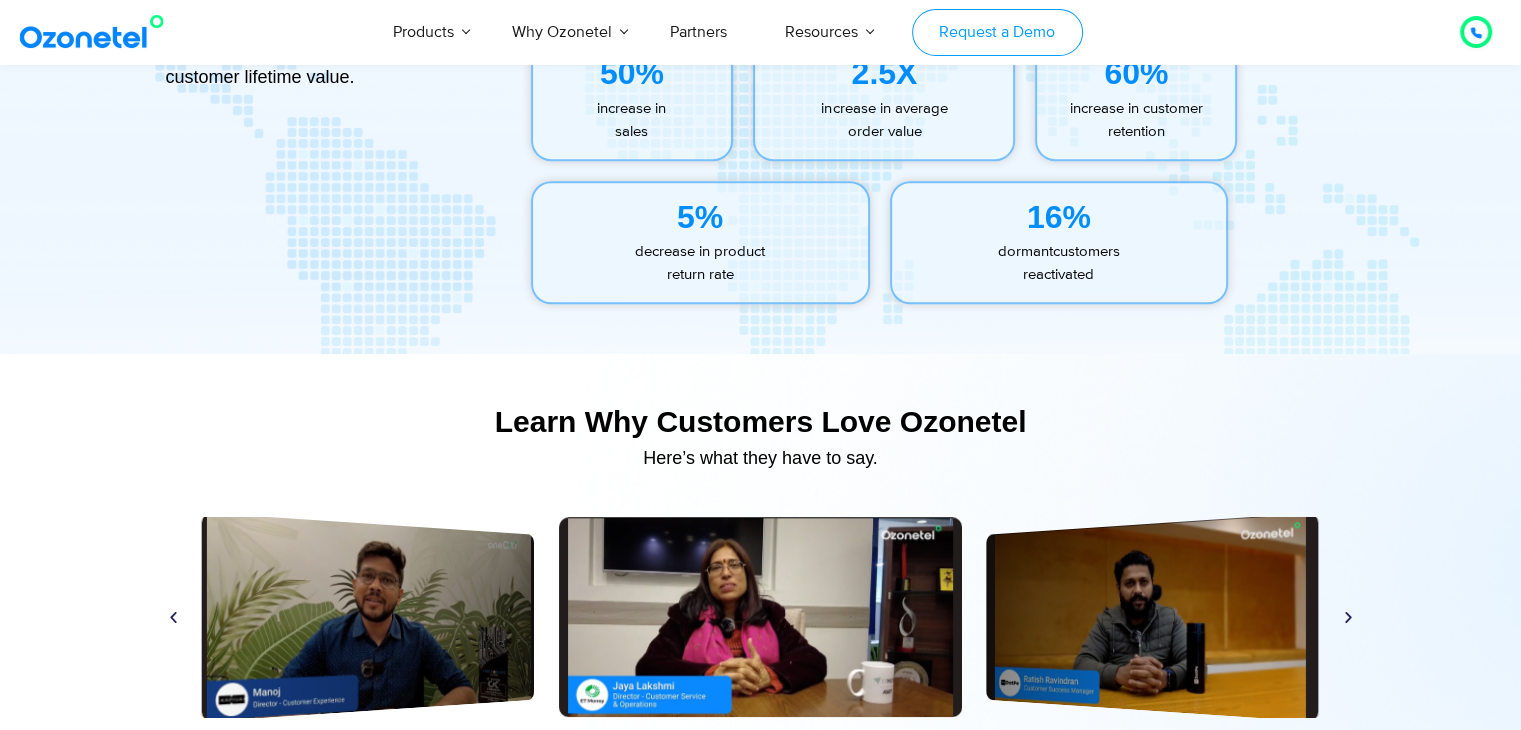 click on "Request a Demo" at bounding box center [997, 32] 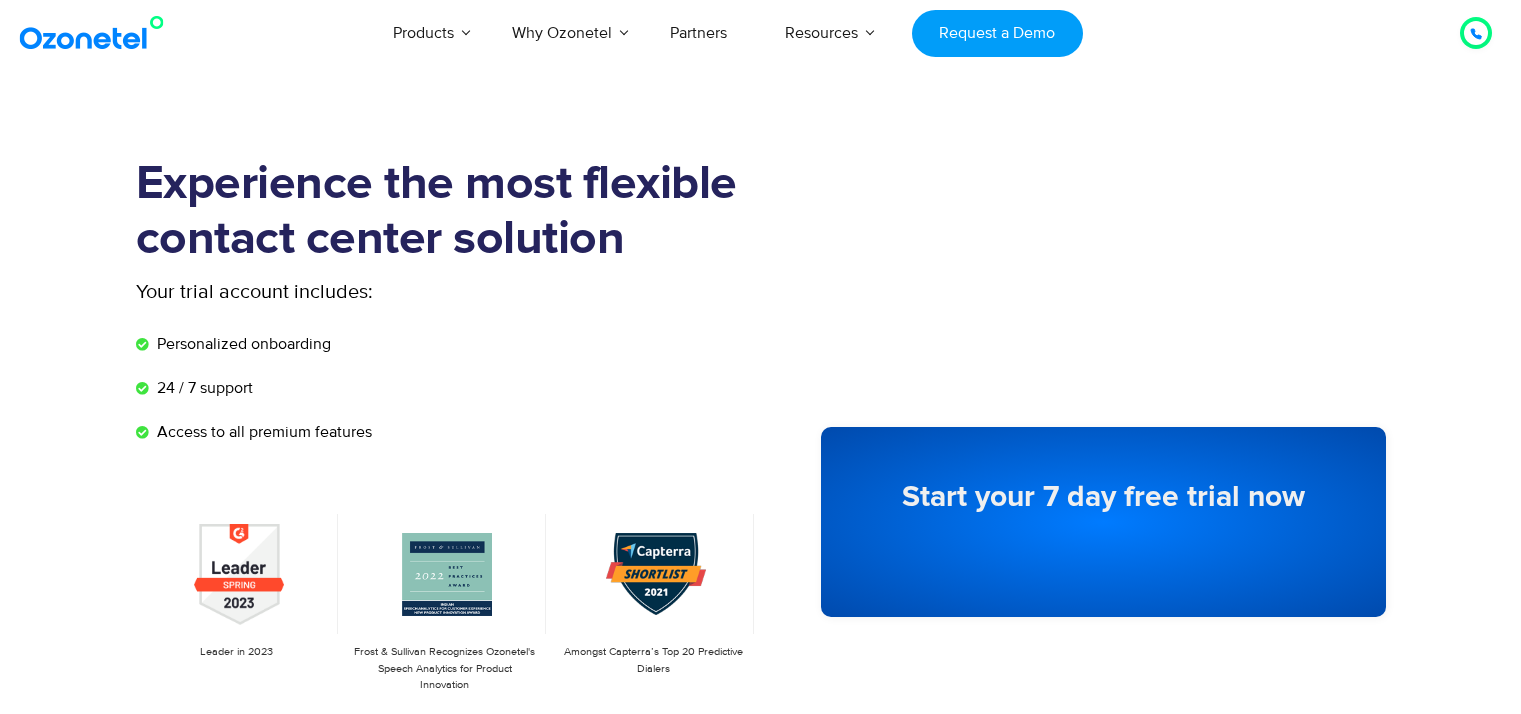 scroll, scrollTop: 0, scrollLeft: 0, axis: both 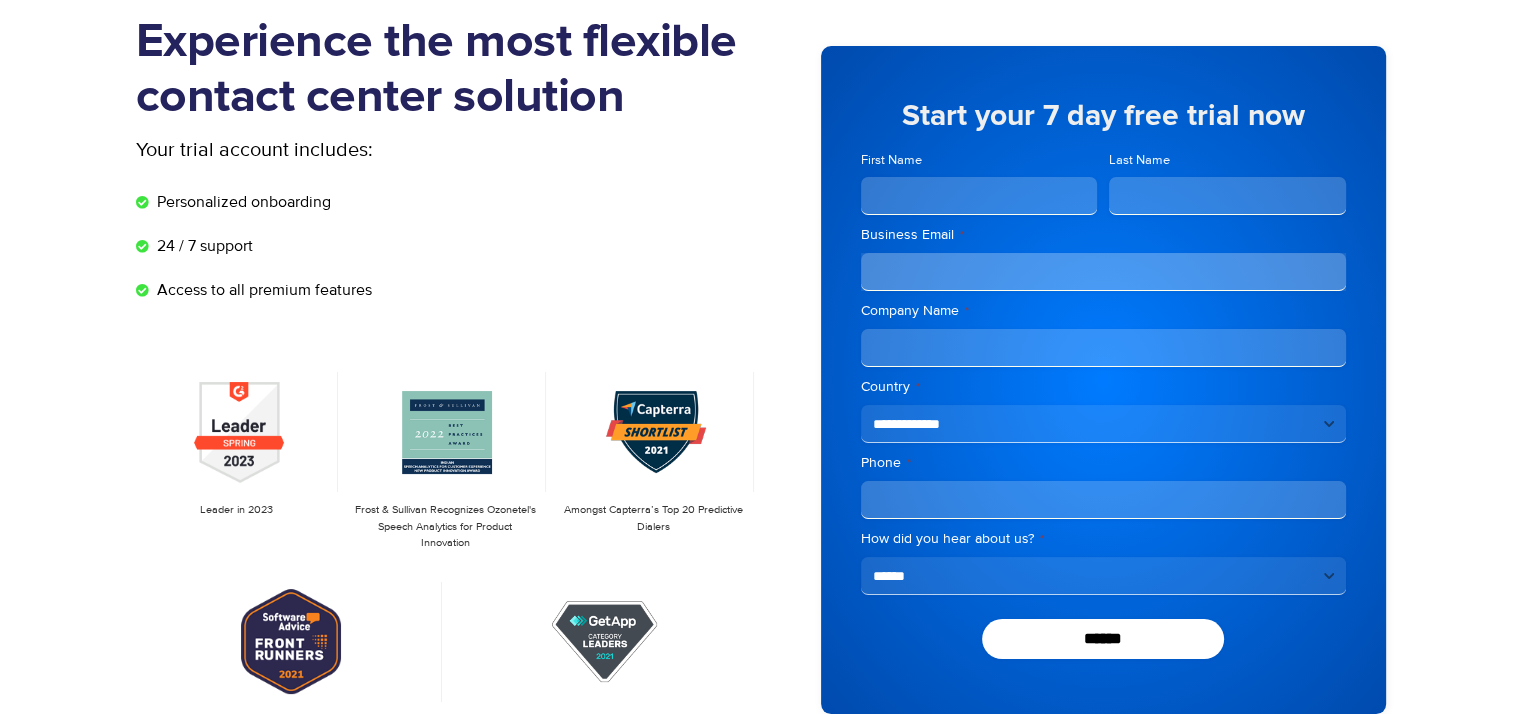click on "**********" at bounding box center [1103, 576] 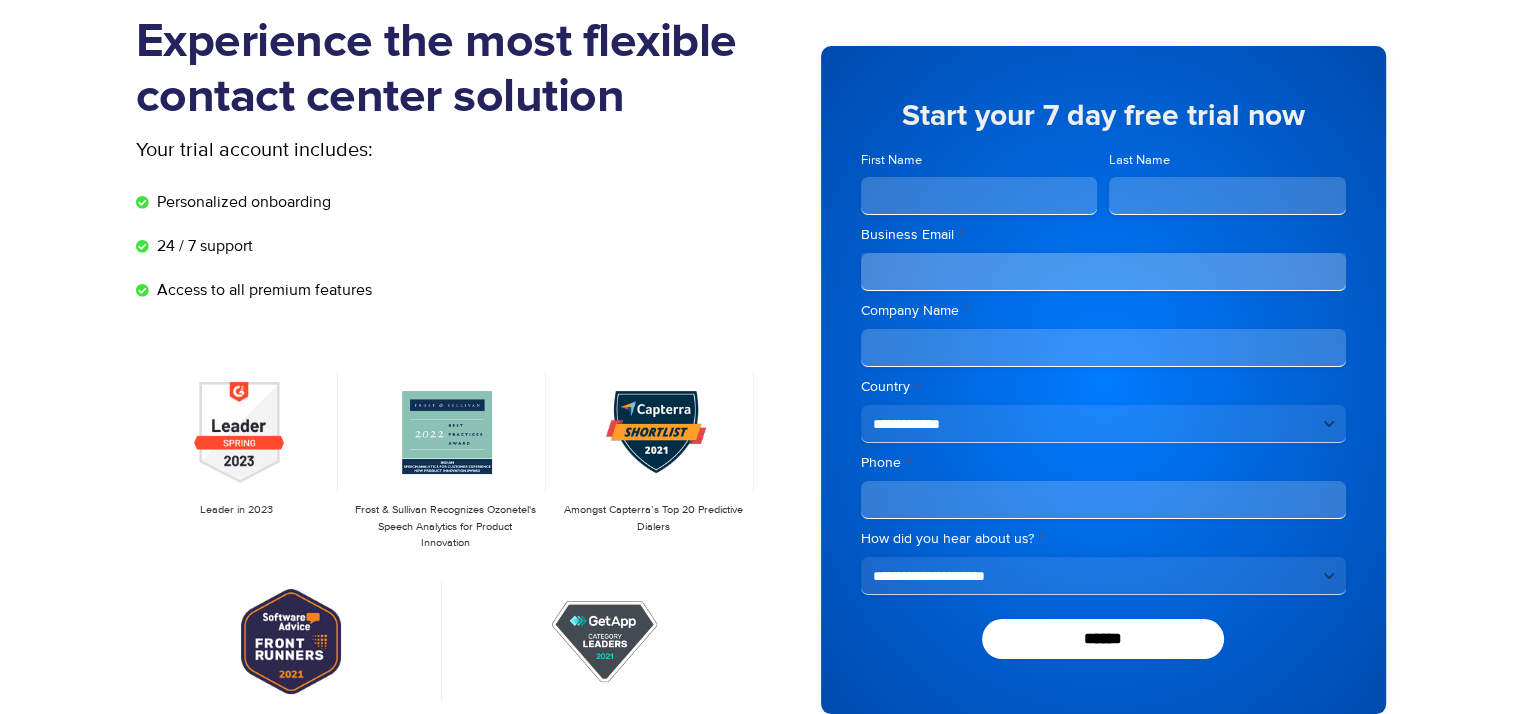click on "**********" at bounding box center [1103, 576] 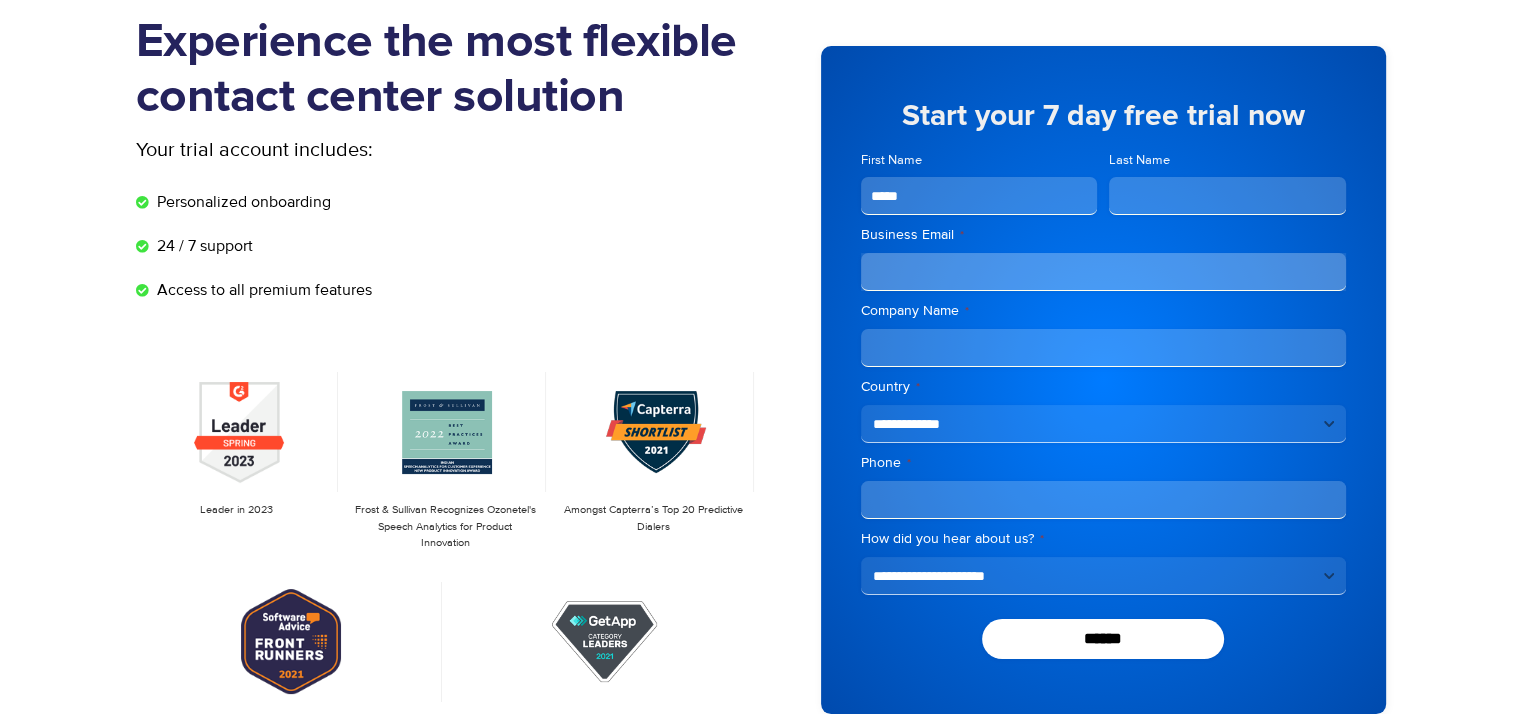 type on "*****" 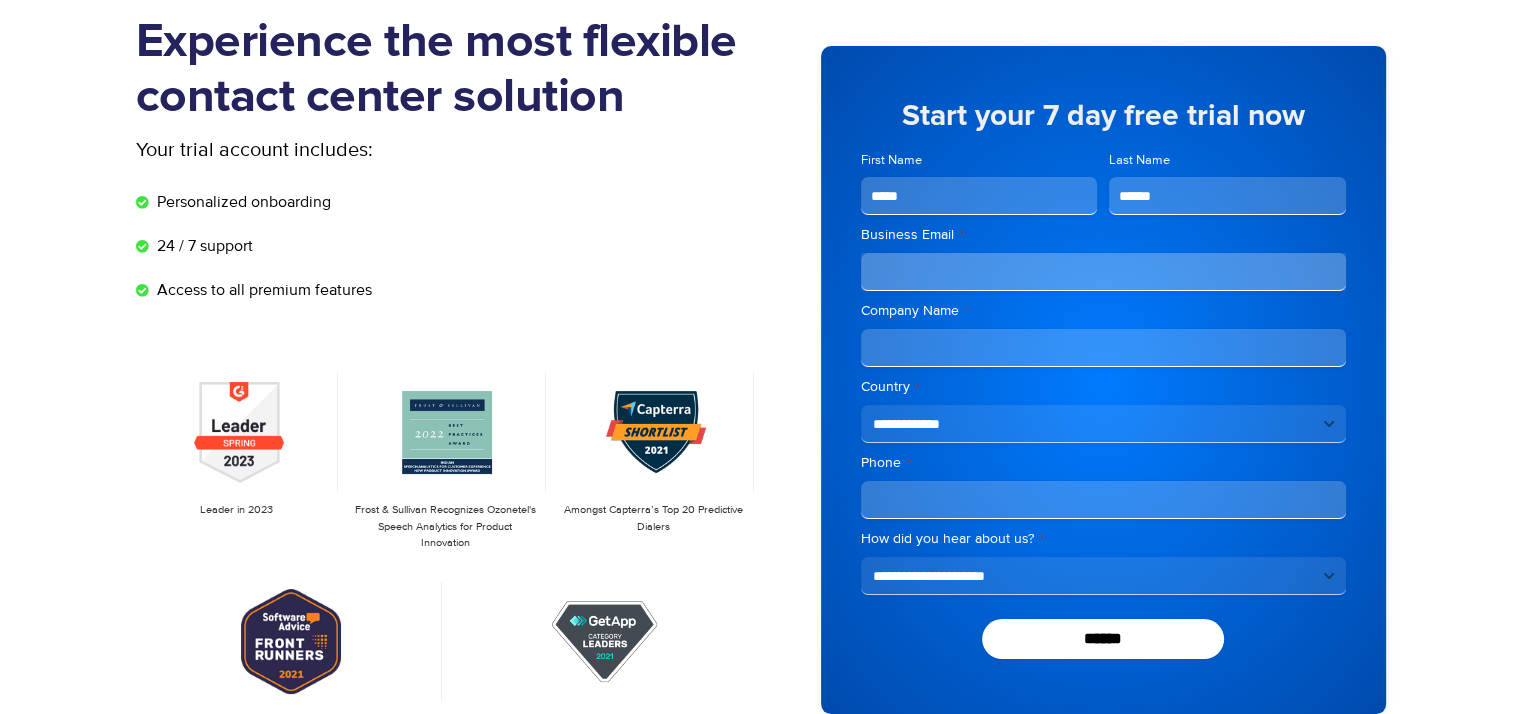 type on "******" 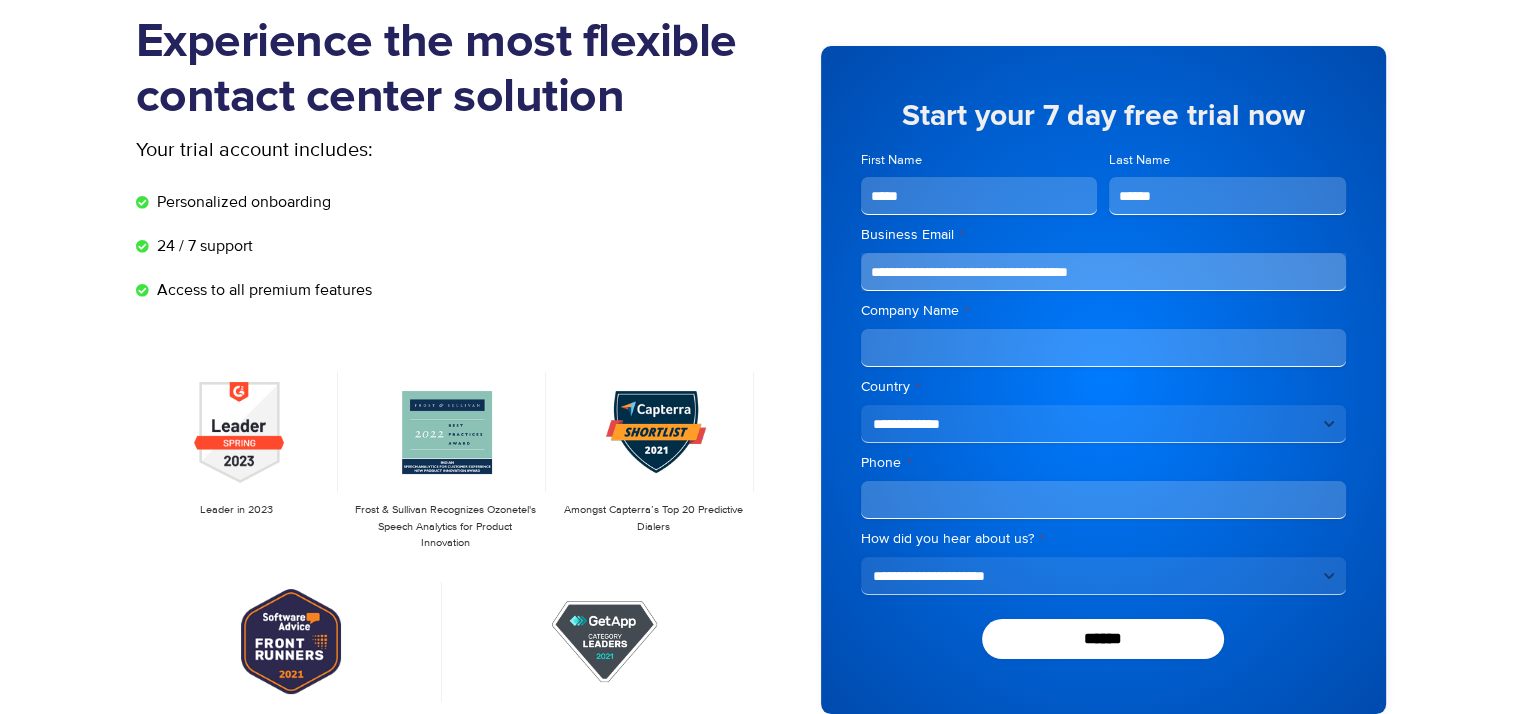 type on "**********" 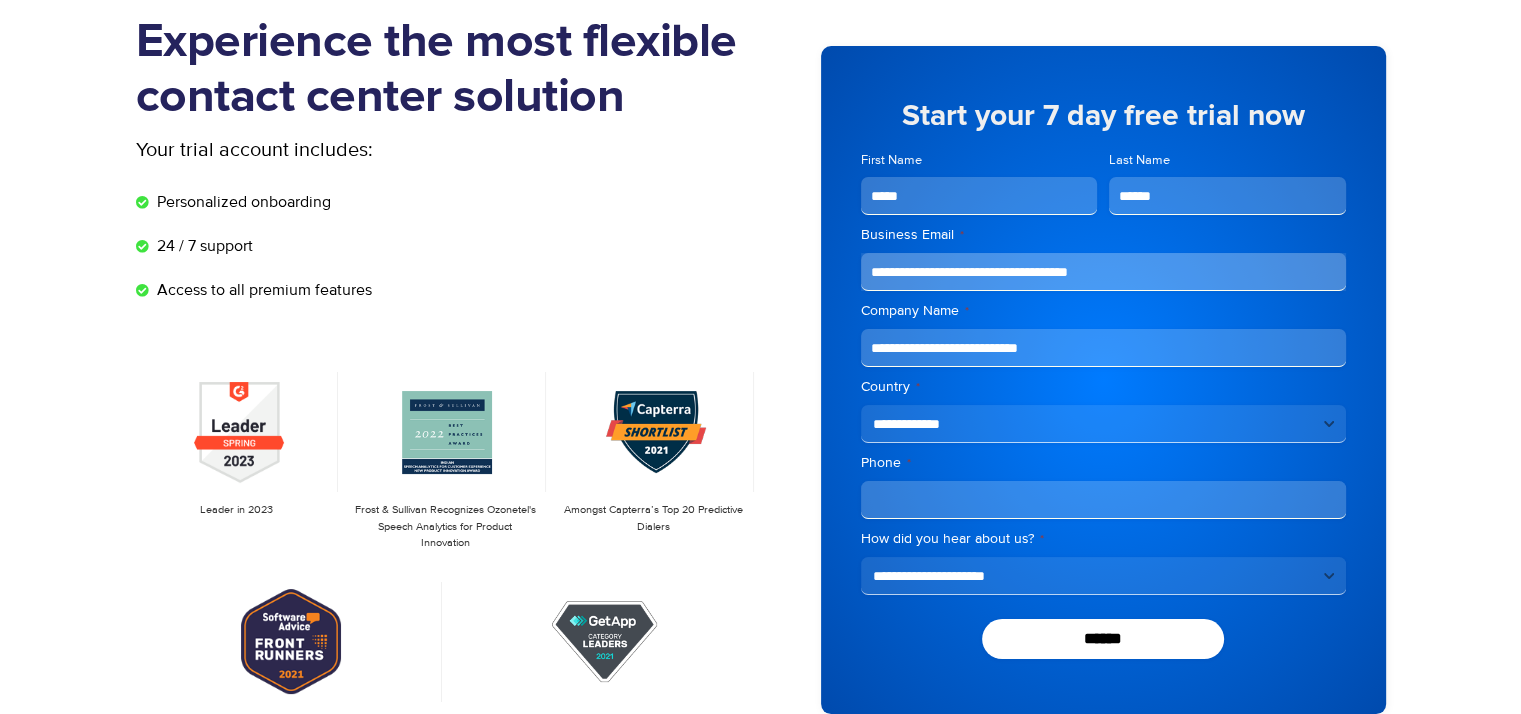 type on "**********" 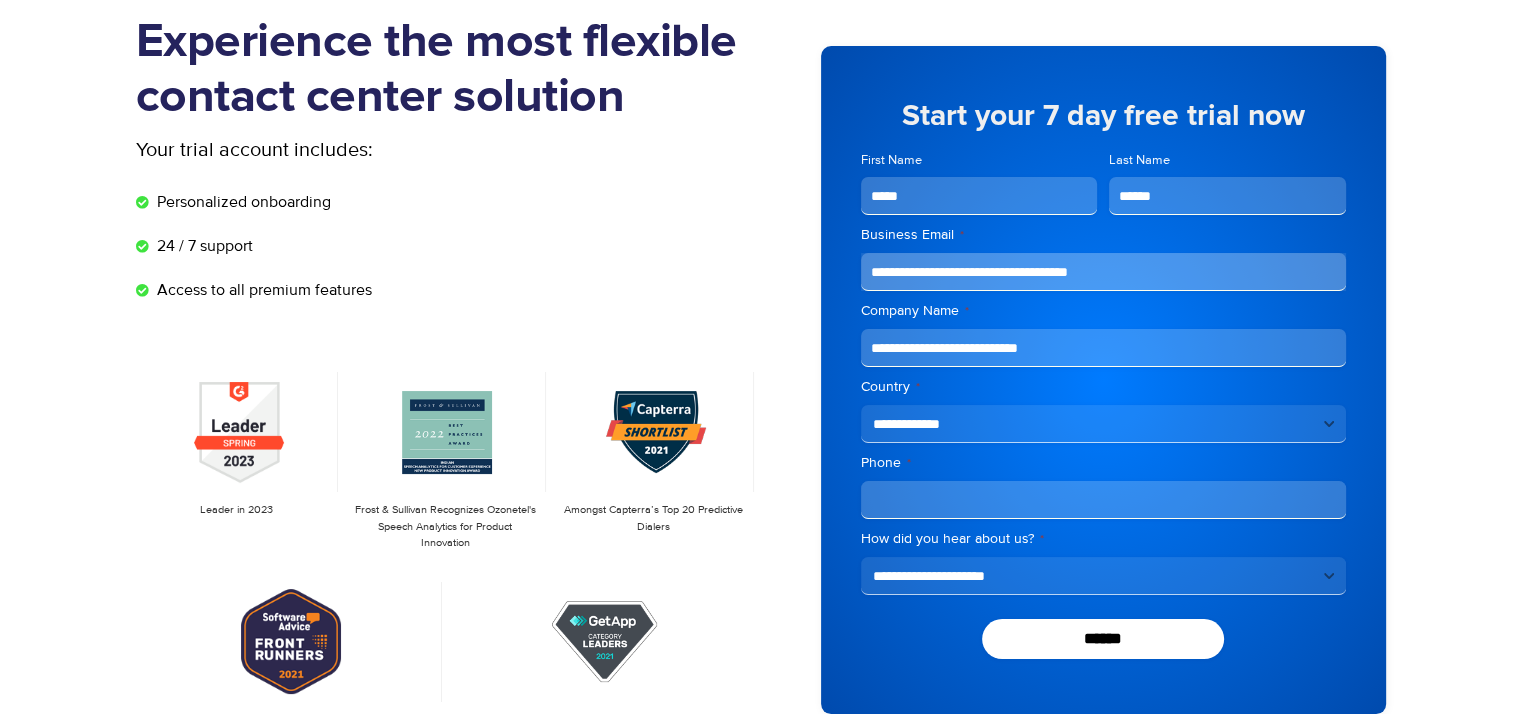 paste on "**********" 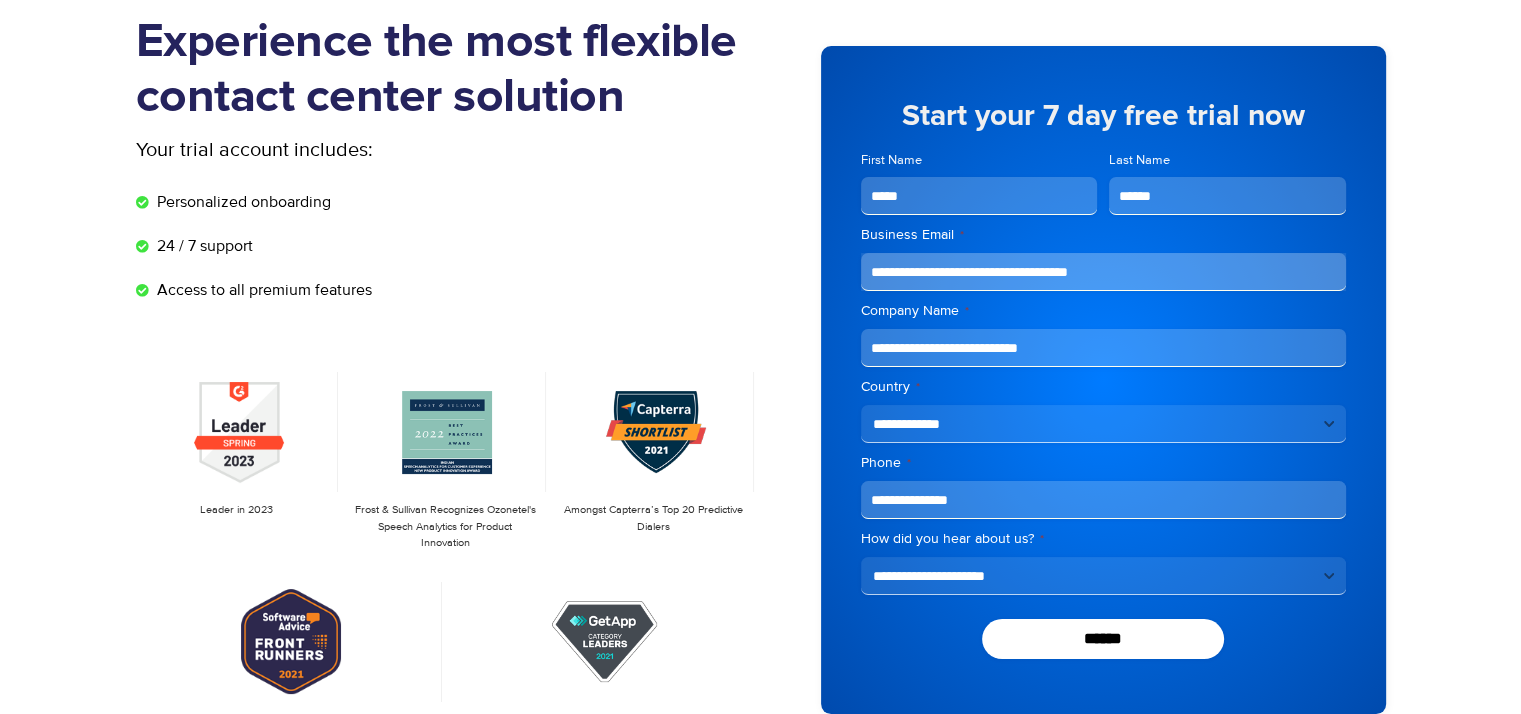 type on "**********" 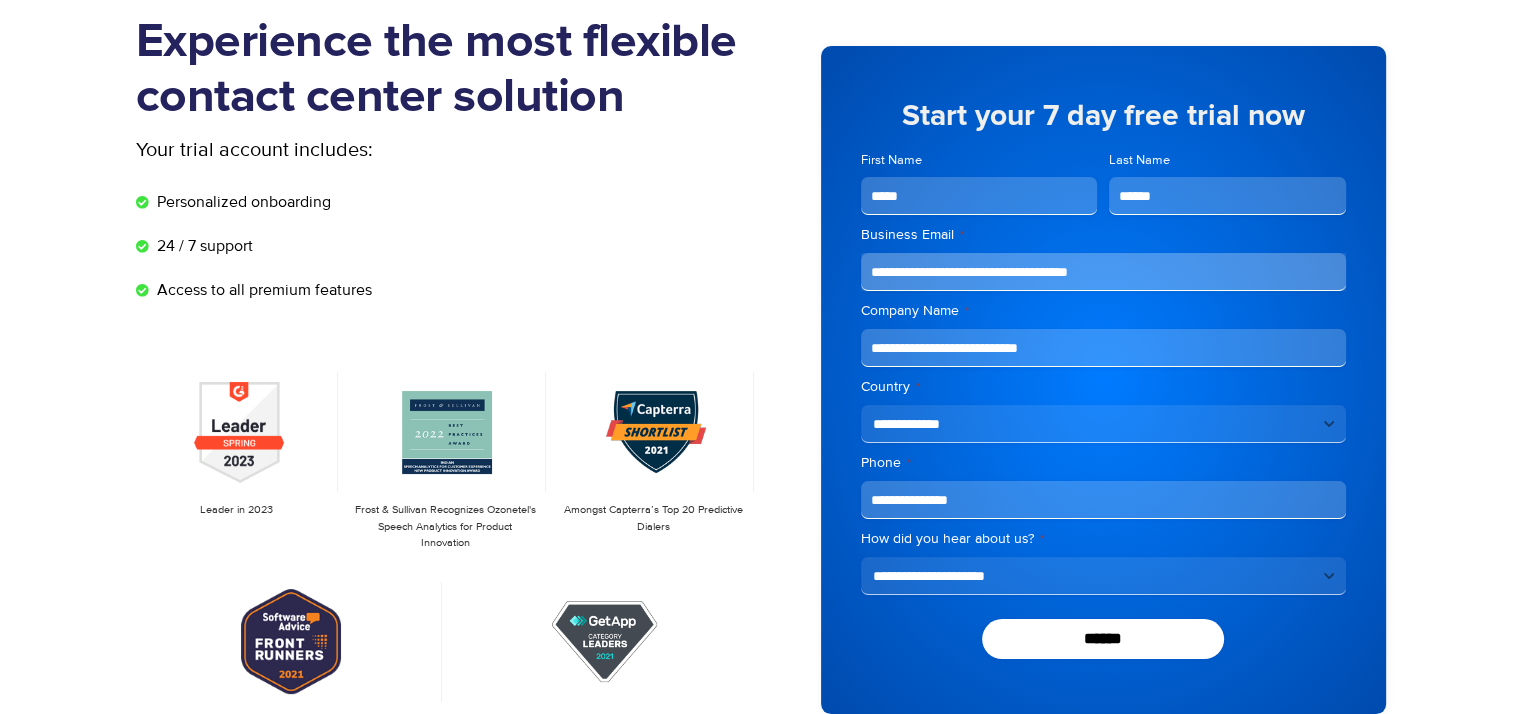select on "**" 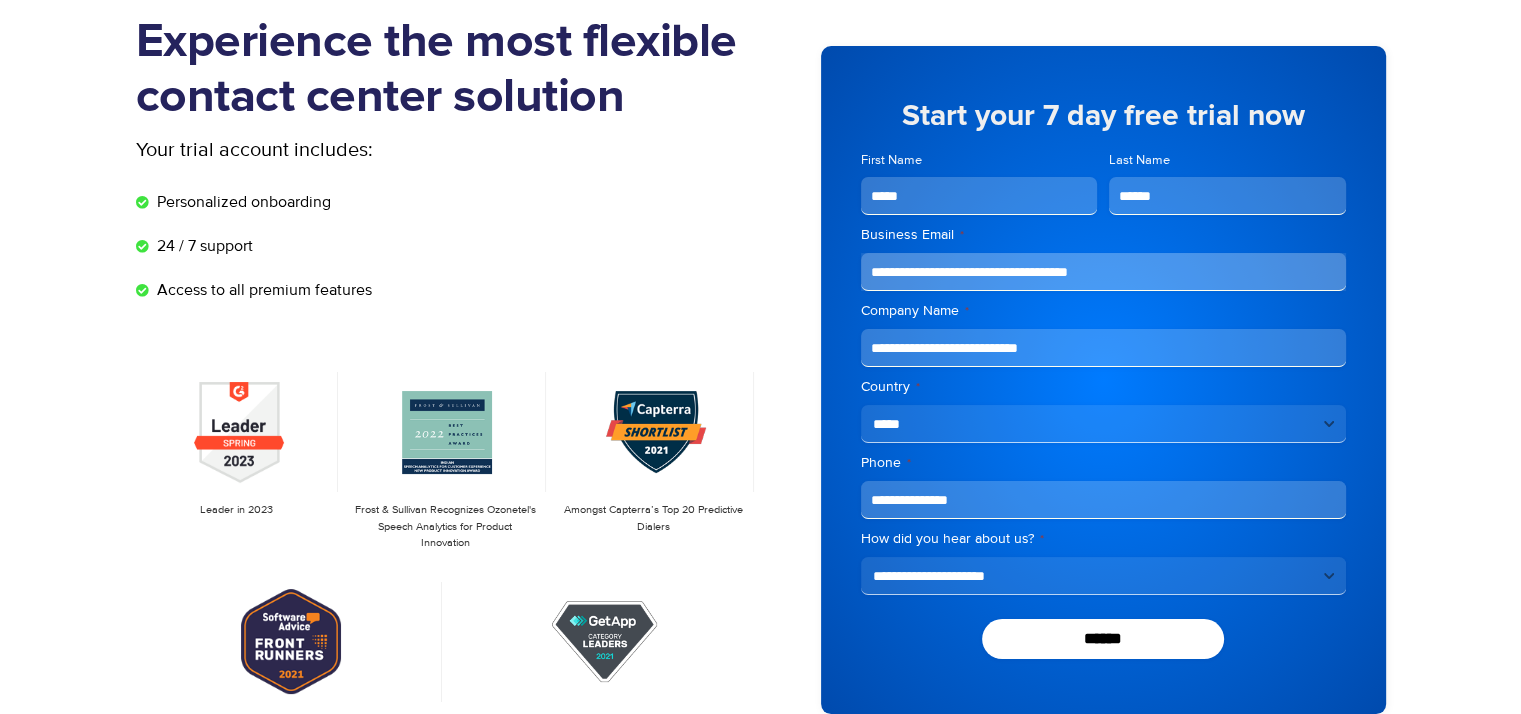 click on "**********" at bounding box center (1103, 424) 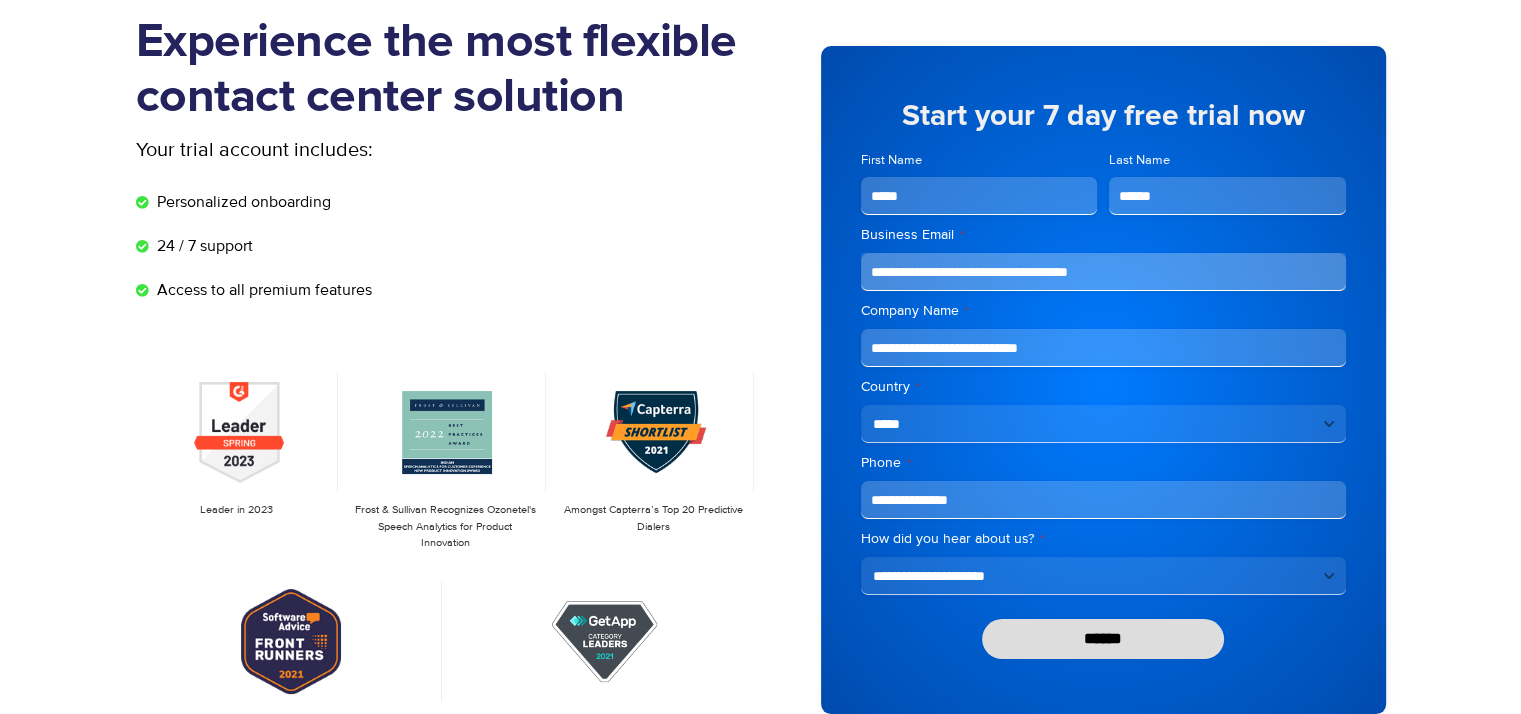 click on "******" at bounding box center (1103, 639) 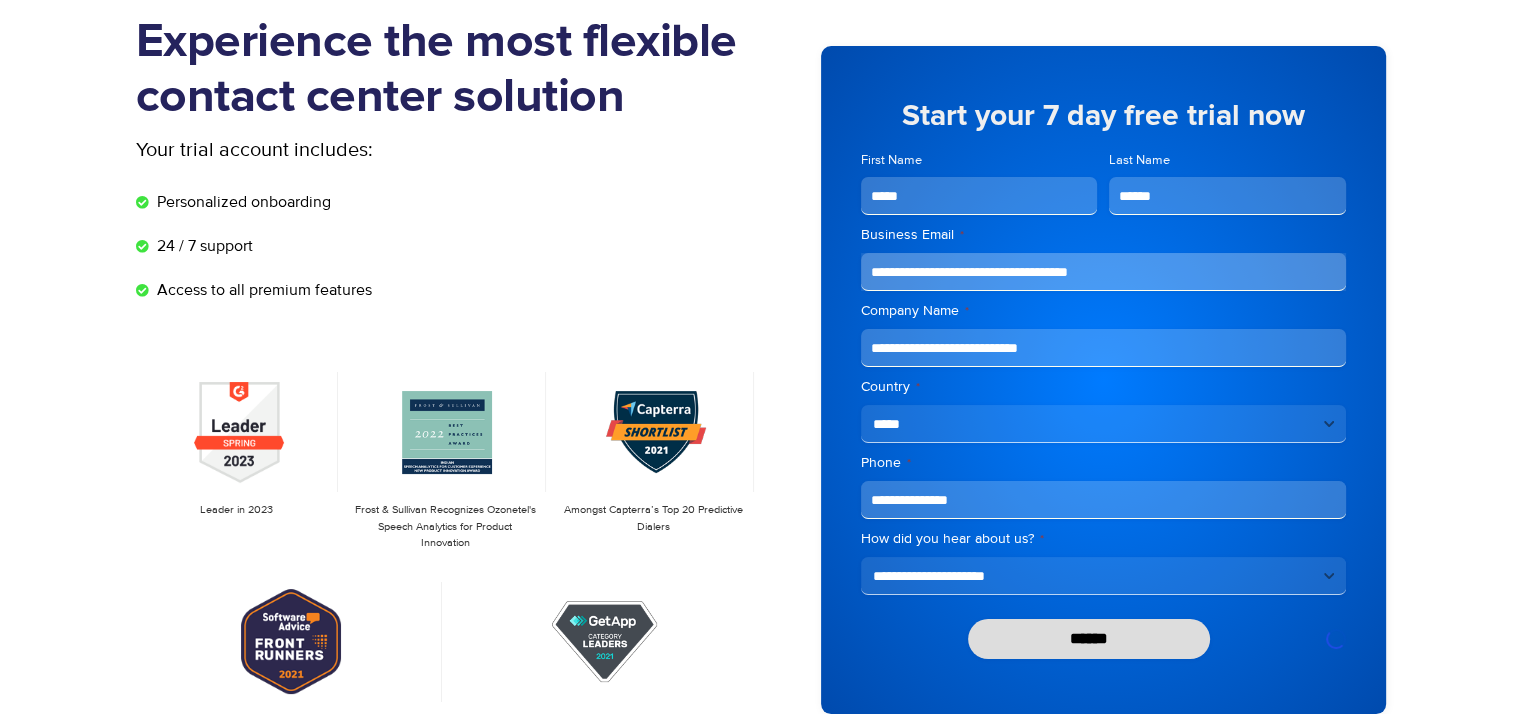 click on "******" at bounding box center [1089, 639] 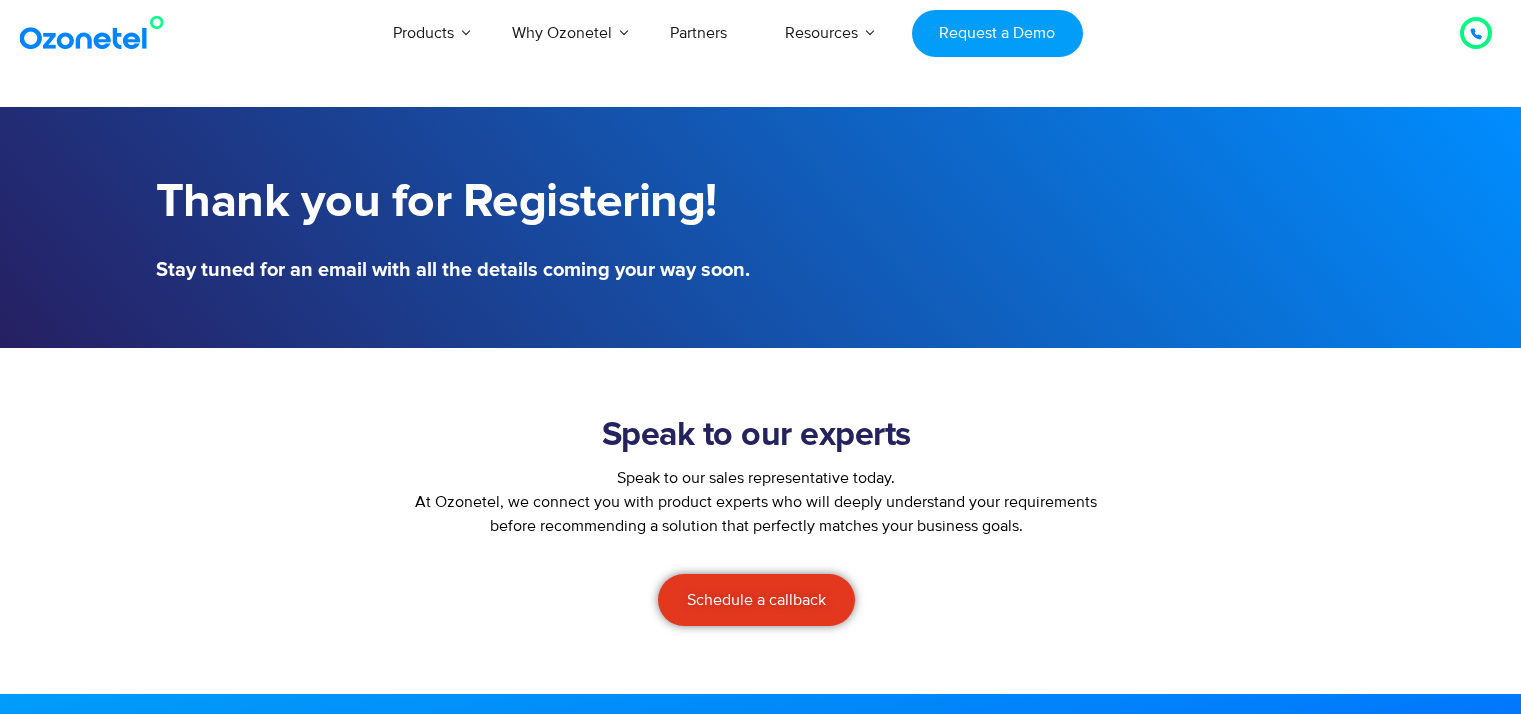 scroll, scrollTop: 0, scrollLeft: 0, axis: both 